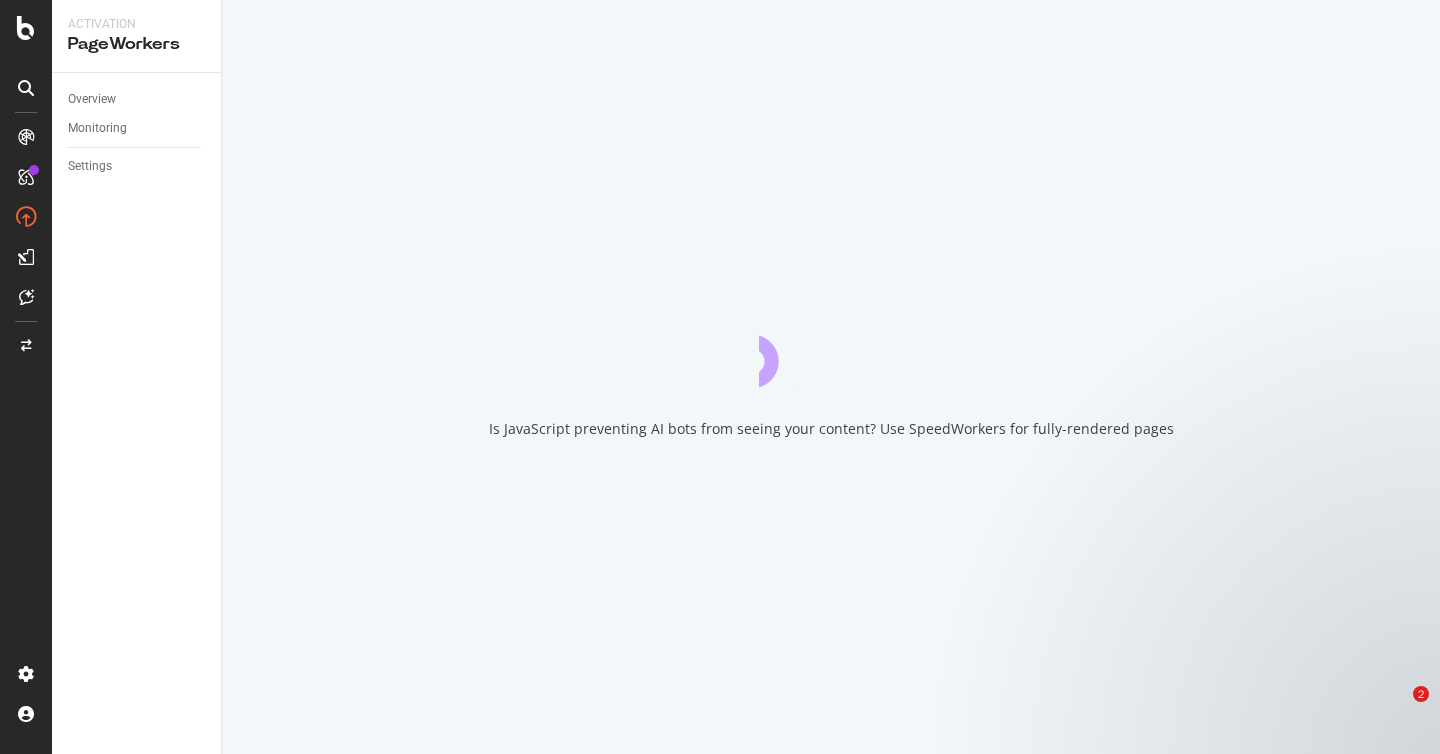 scroll, scrollTop: 0, scrollLeft: 0, axis: both 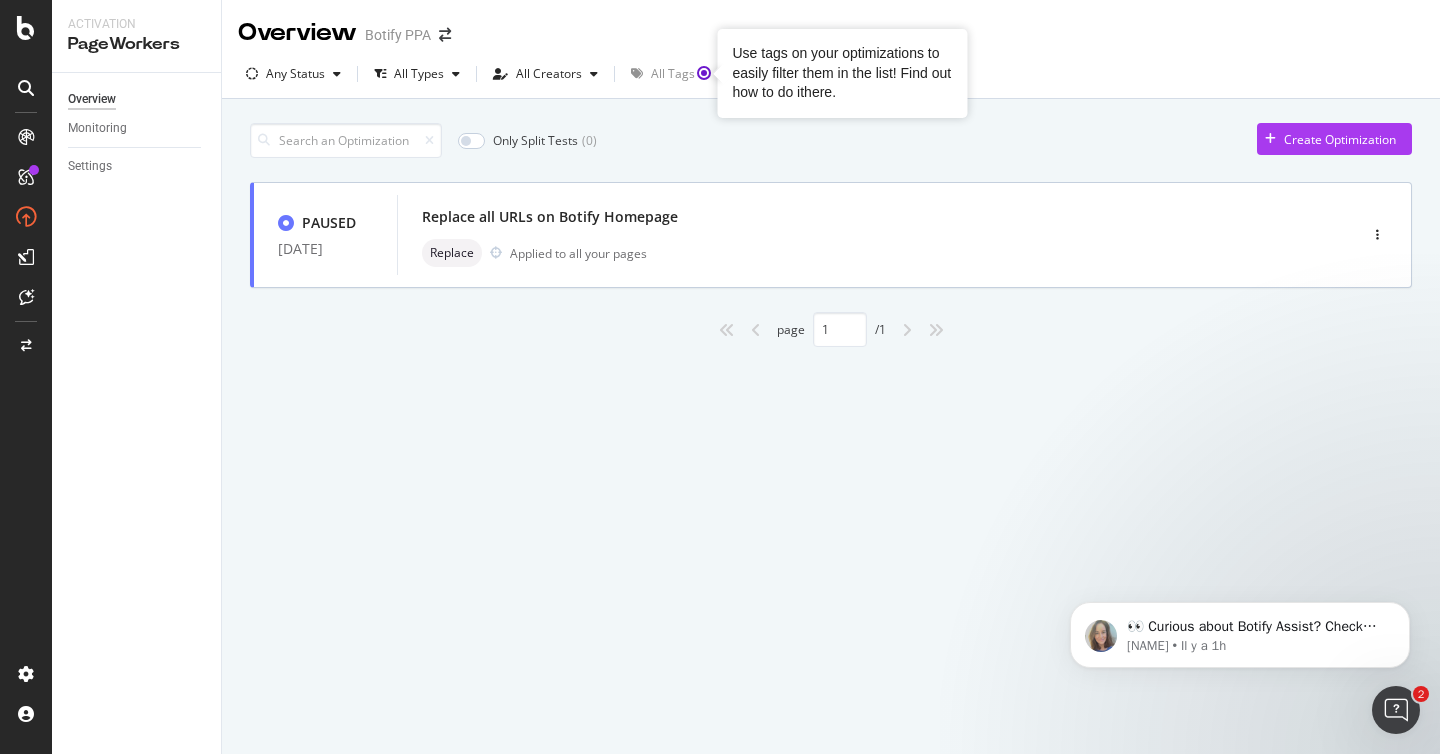 click on "here" at bounding box center (818, 92) 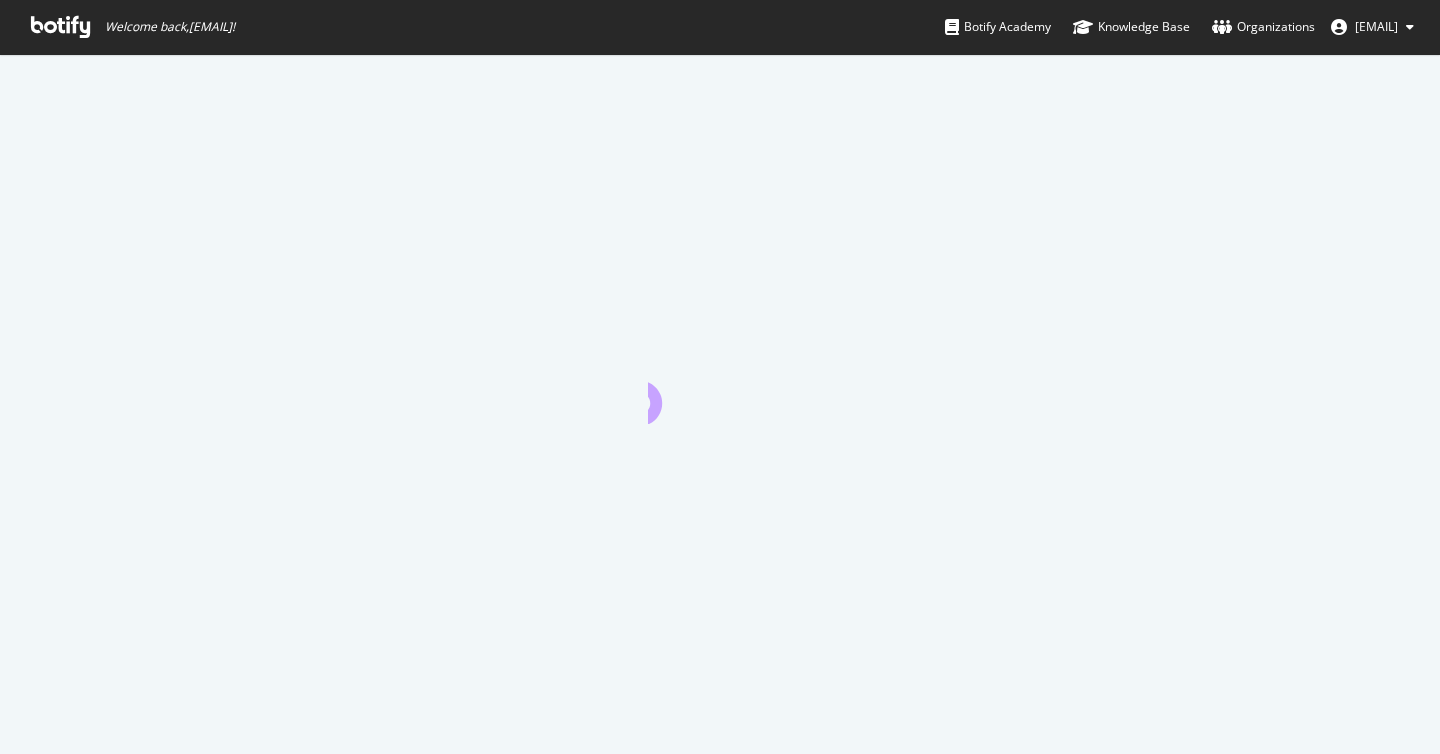 scroll, scrollTop: 0, scrollLeft: 0, axis: both 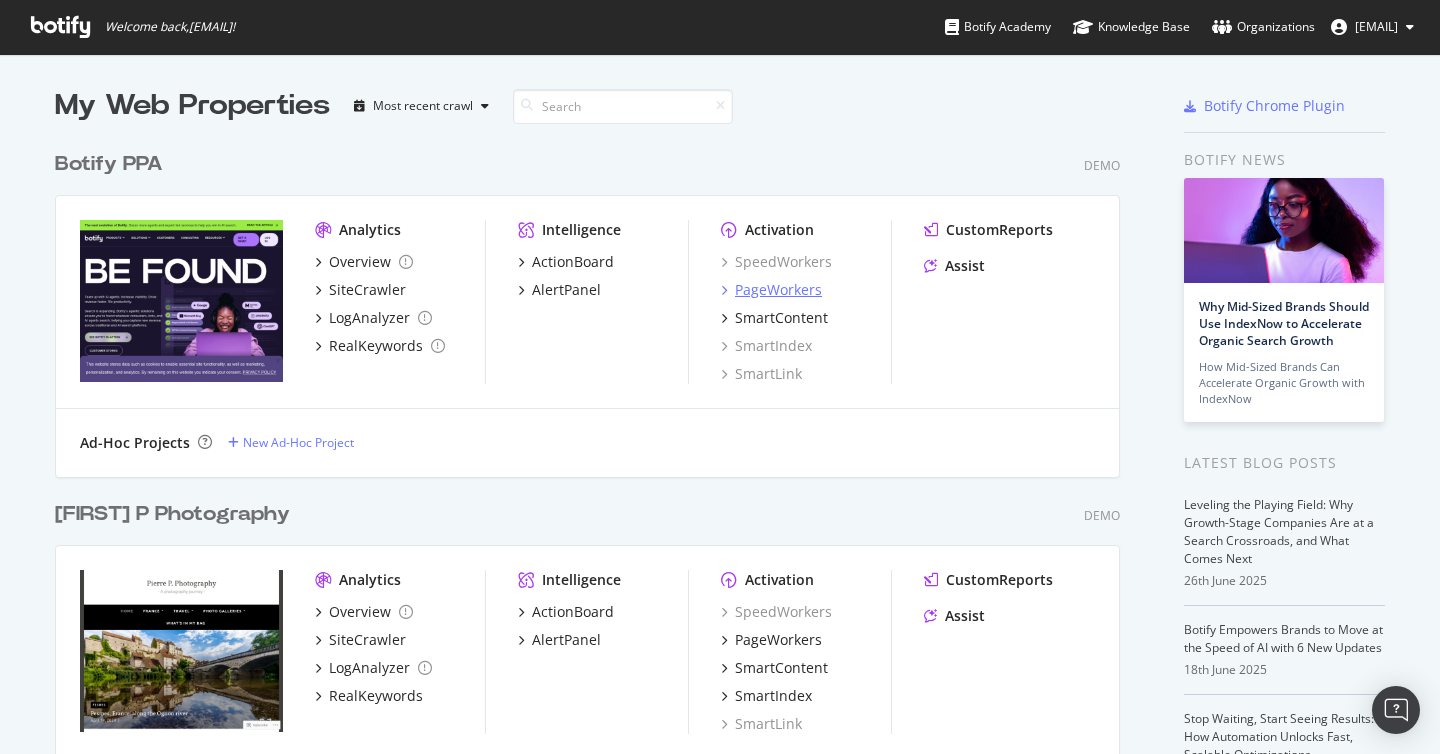 click on "PageWorkers" at bounding box center (778, 290) 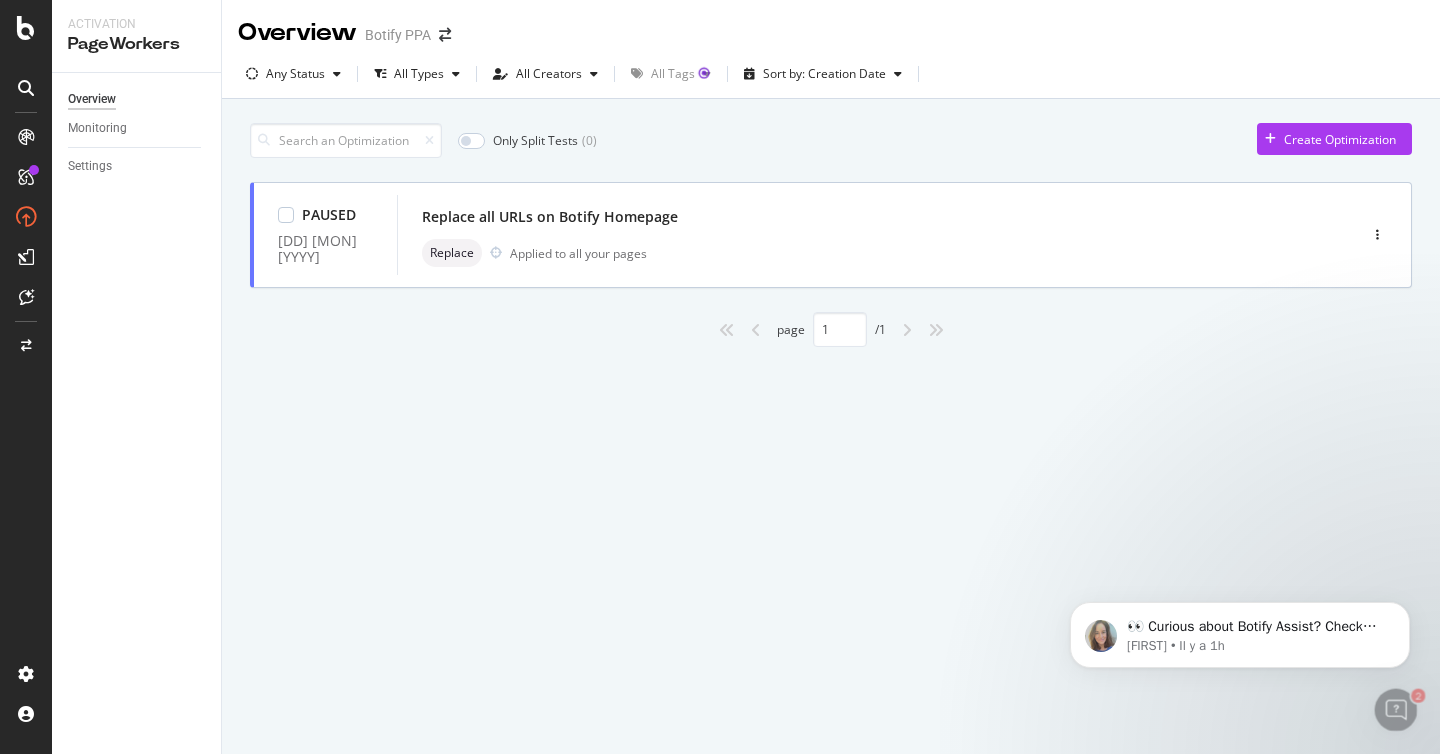 scroll, scrollTop: 0, scrollLeft: 0, axis: both 